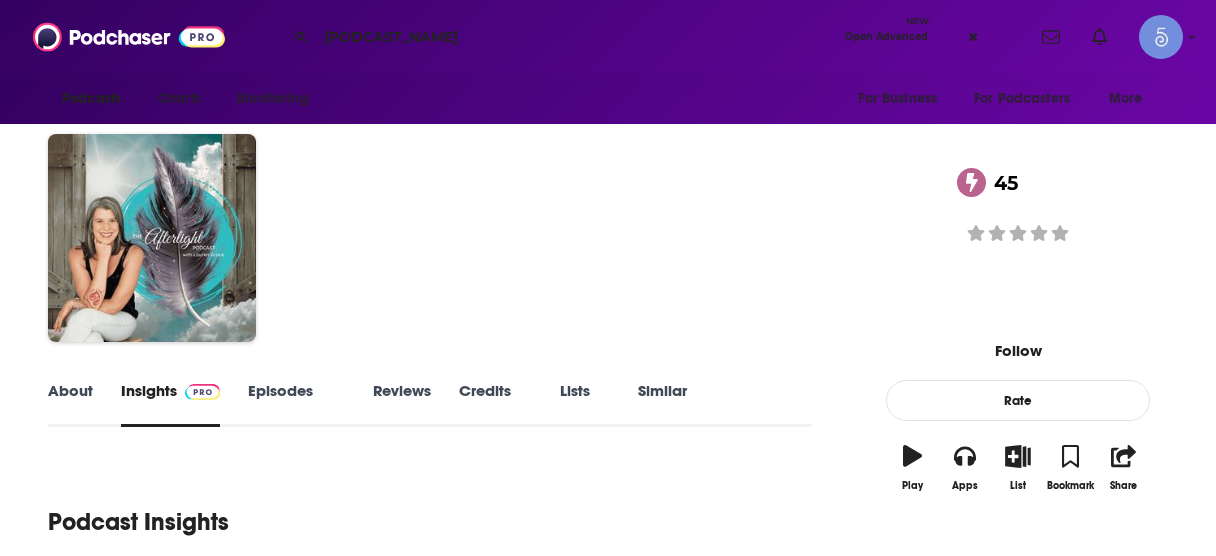 scroll, scrollTop: 0, scrollLeft: 0, axis: both 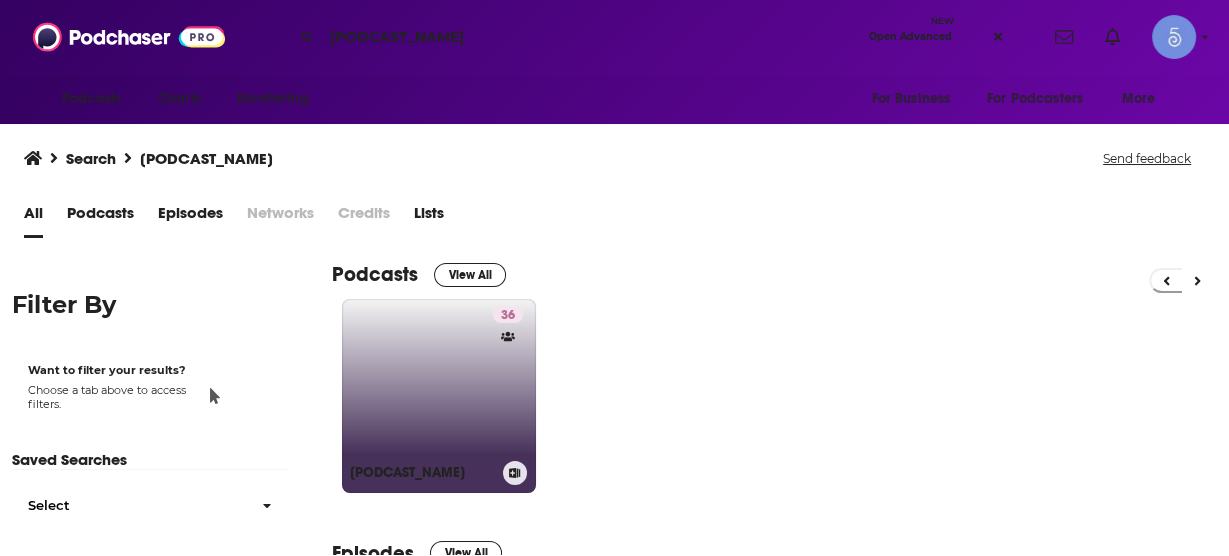 click on "[NUMBER] We Don't PLAY! Mastering SEO Tactics: Pinterest, AI, and Digital Marketing for Online Businesses" at bounding box center [439, 396] 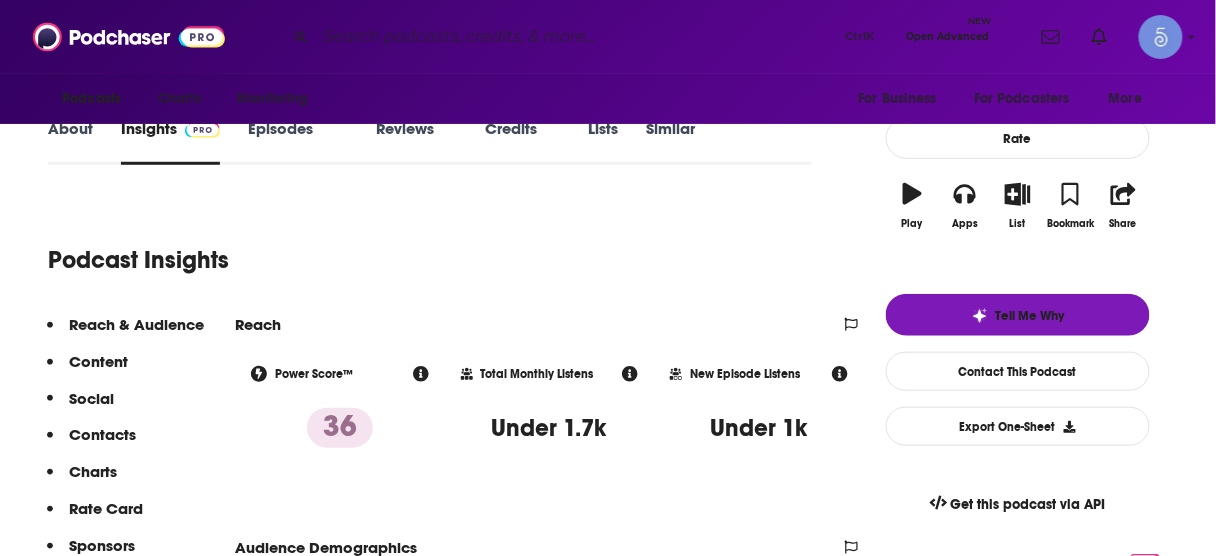 scroll, scrollTop: 0, scrollLeft: 0, axis: both 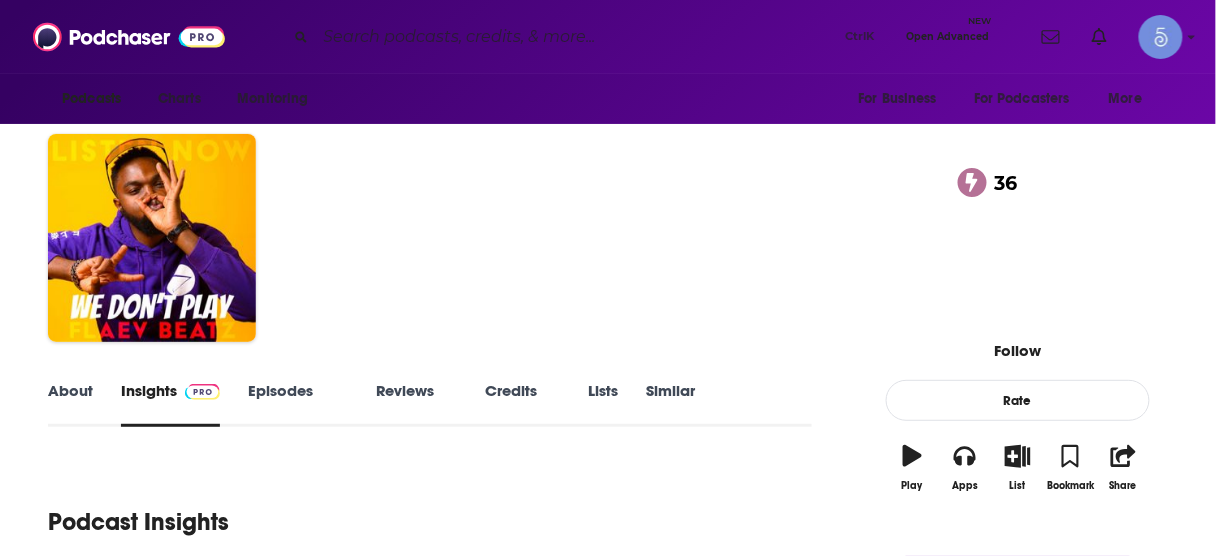 click at bounding box center (577, 37) 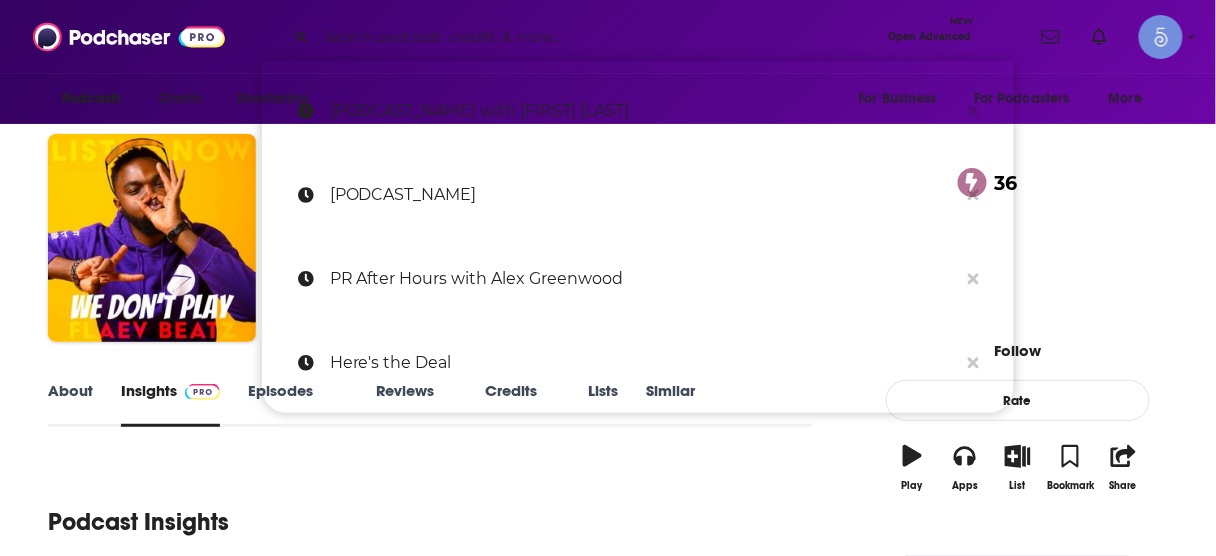 paste on "The Afterlight Podcast with Lauren Grace" 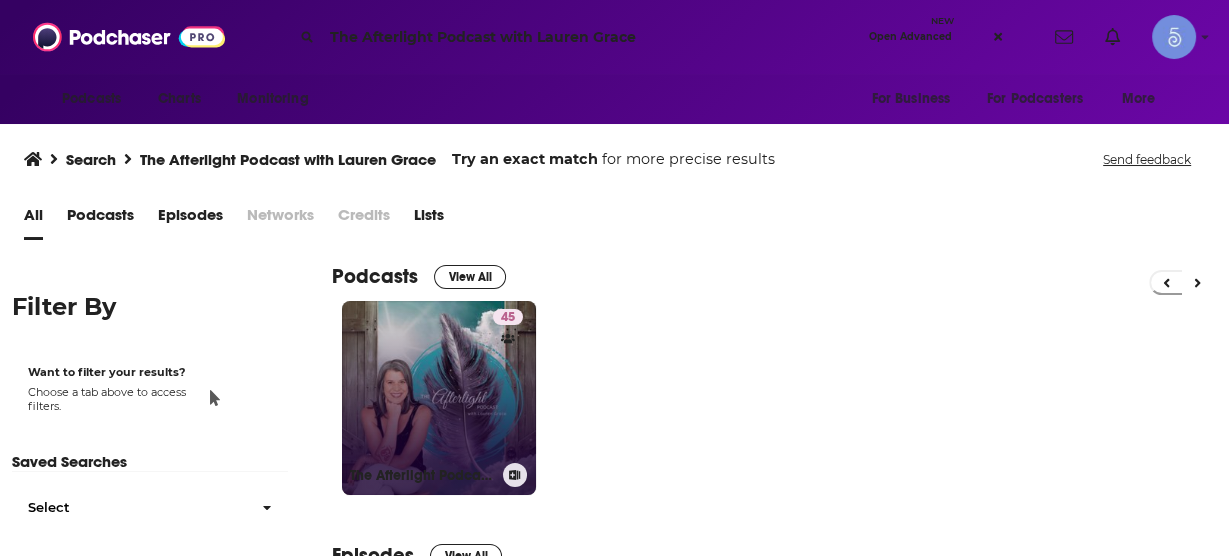 click on "[NUMBER] The Afterlight Podcast with [PERSON]" at bounding box center (439, 398) 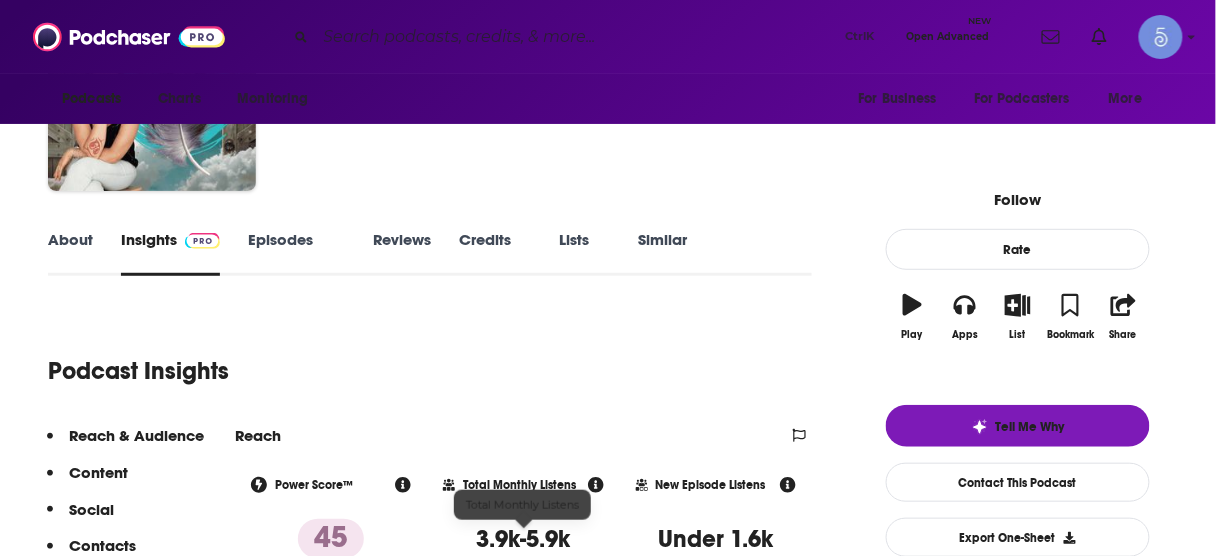 scroll, scrollTop: 320, scrollLeft: 0, axis: vertical 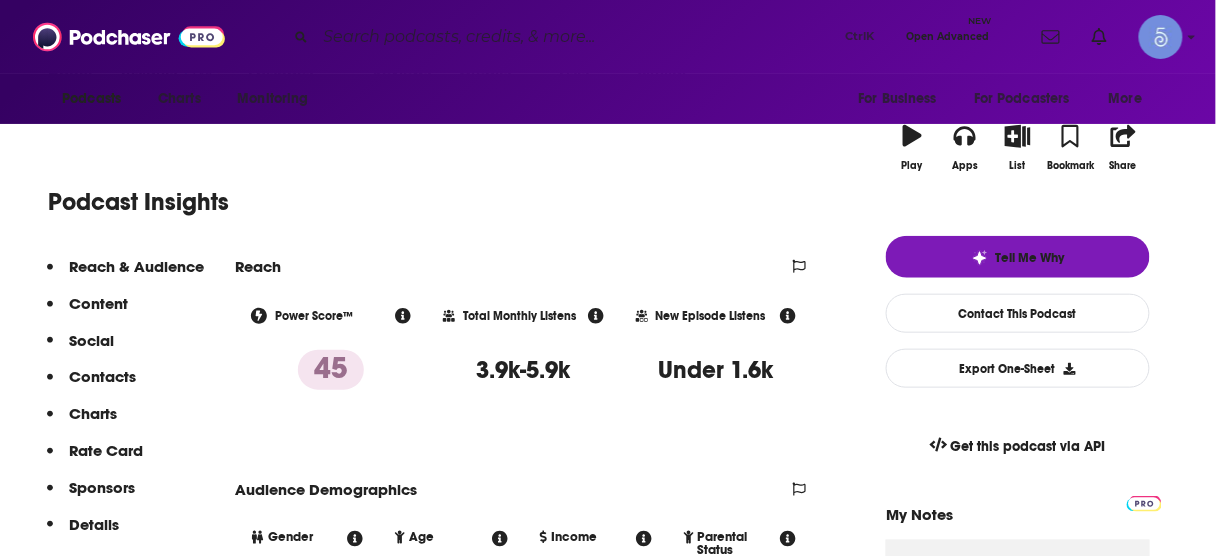 click at bounding box center [577, 37] 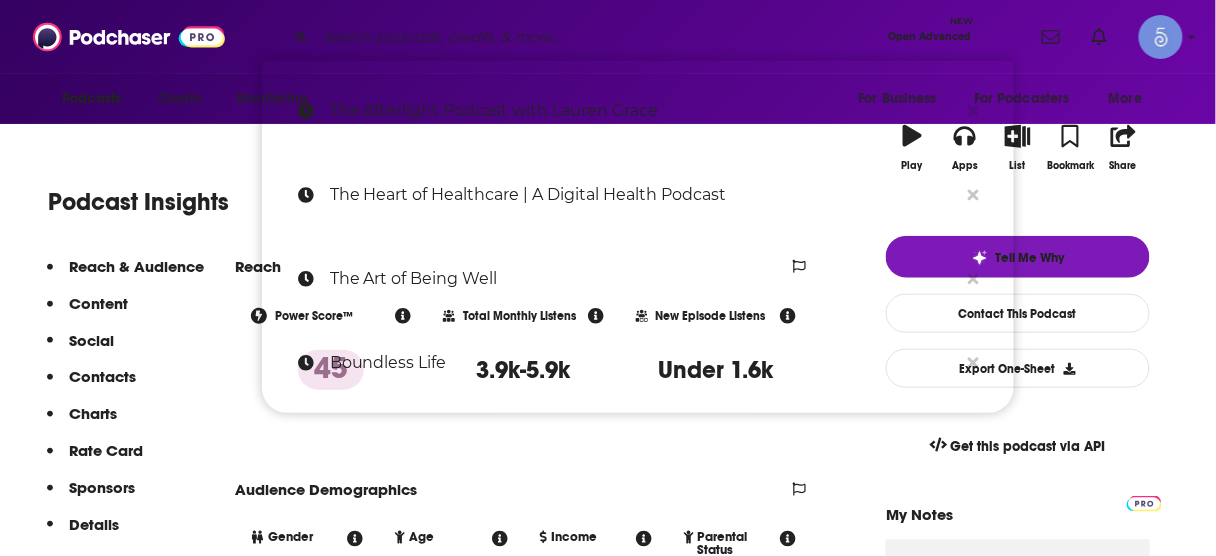 paste on "Law of Attraction Tribe Podcast: Manifestation hacks and tips" 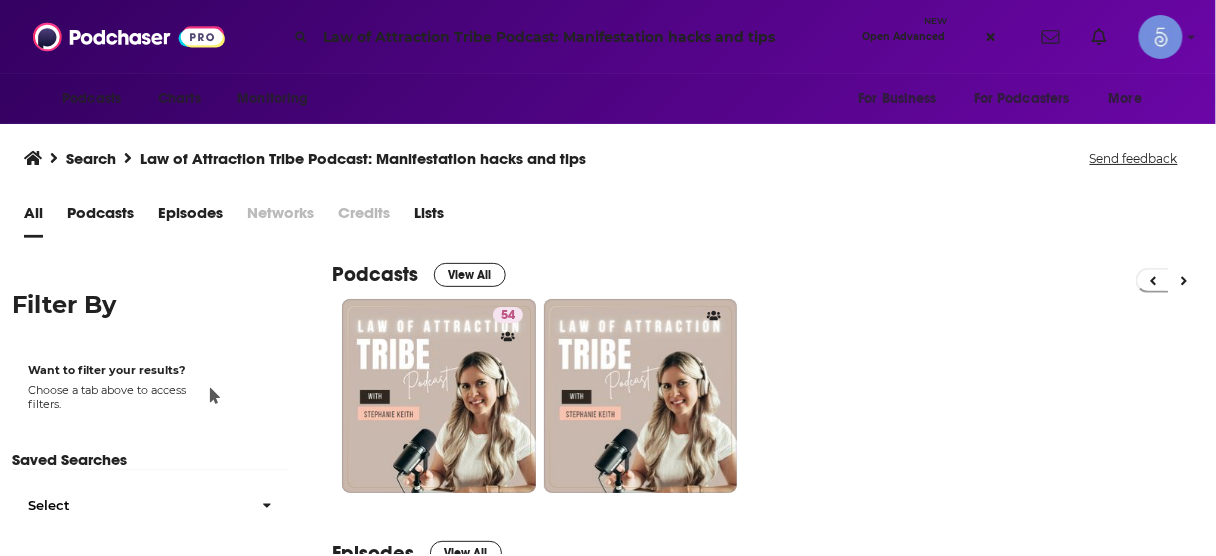 scroll, scrollTop: 0, scrollLeft: 0, axis: both 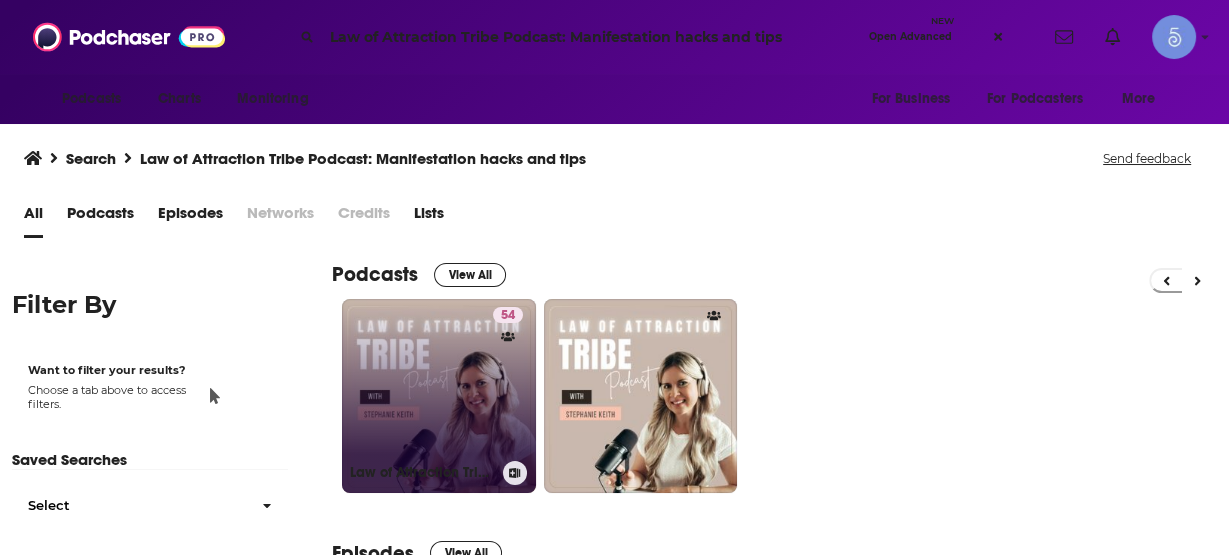 click on "54 Law of Attraction Tribe Podcast: Manifestation hacks and tips" at bounding box center (439, 396) 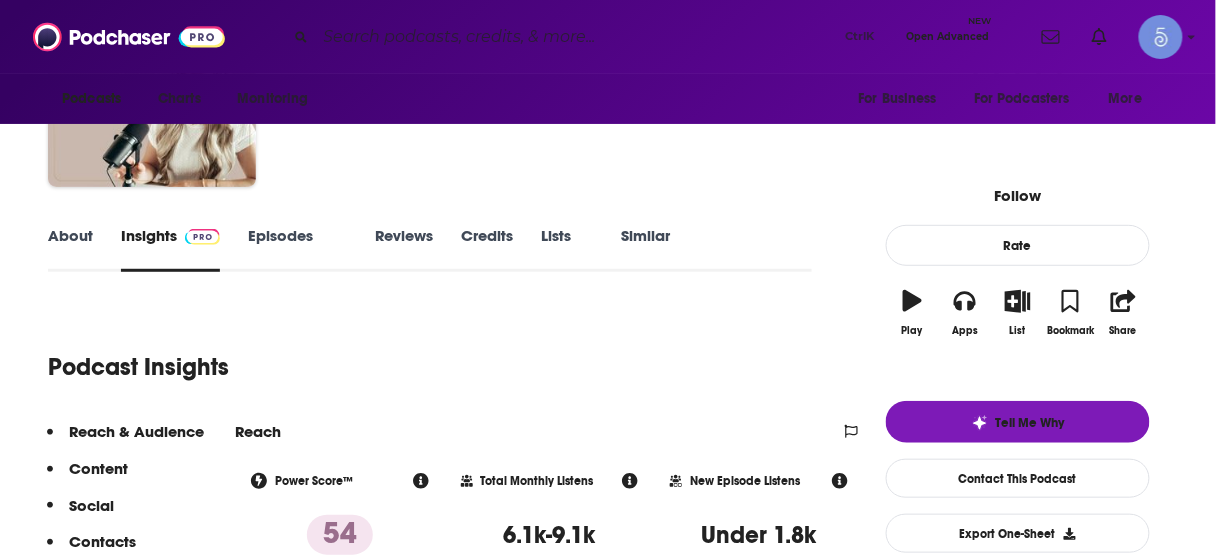 scroll, scrollTop: 400, scrollLeft: 0, axis: vertical 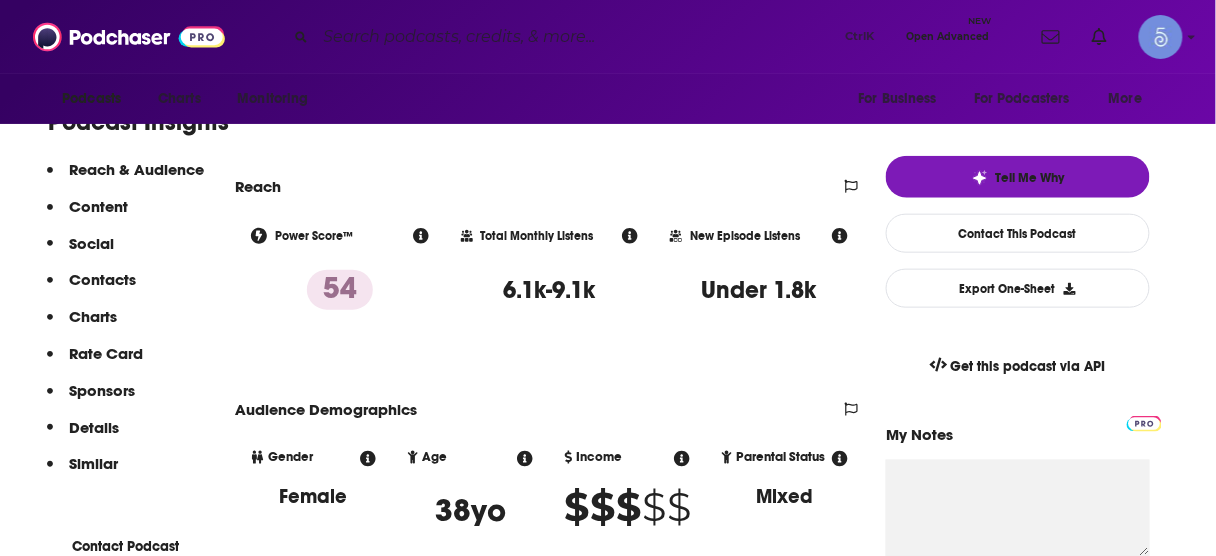 click at bounding box center (577, 37) 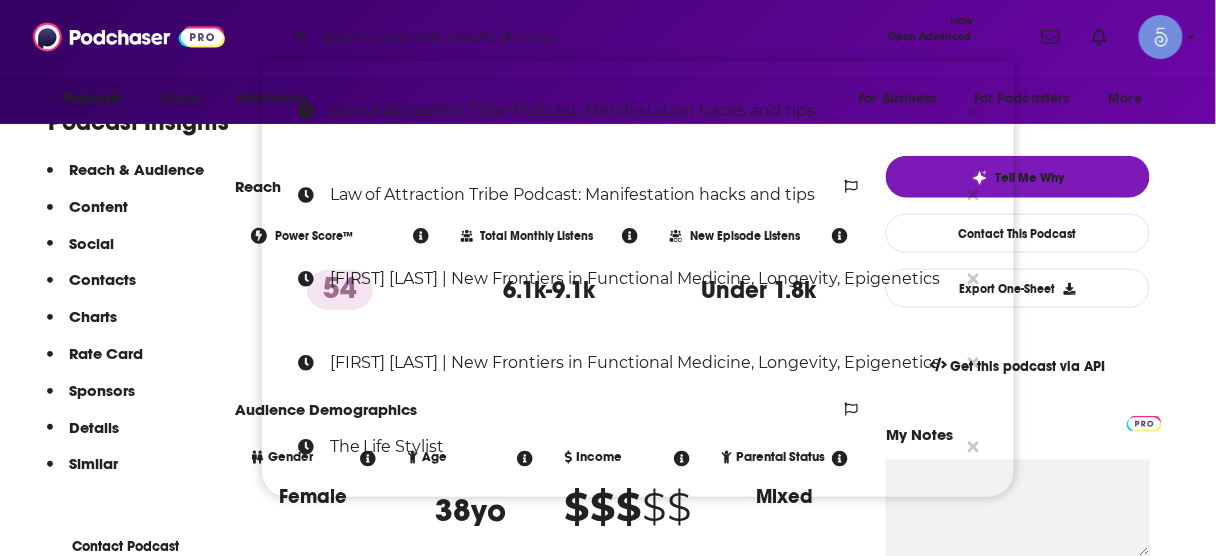 paste on "The Trauma Therapist" 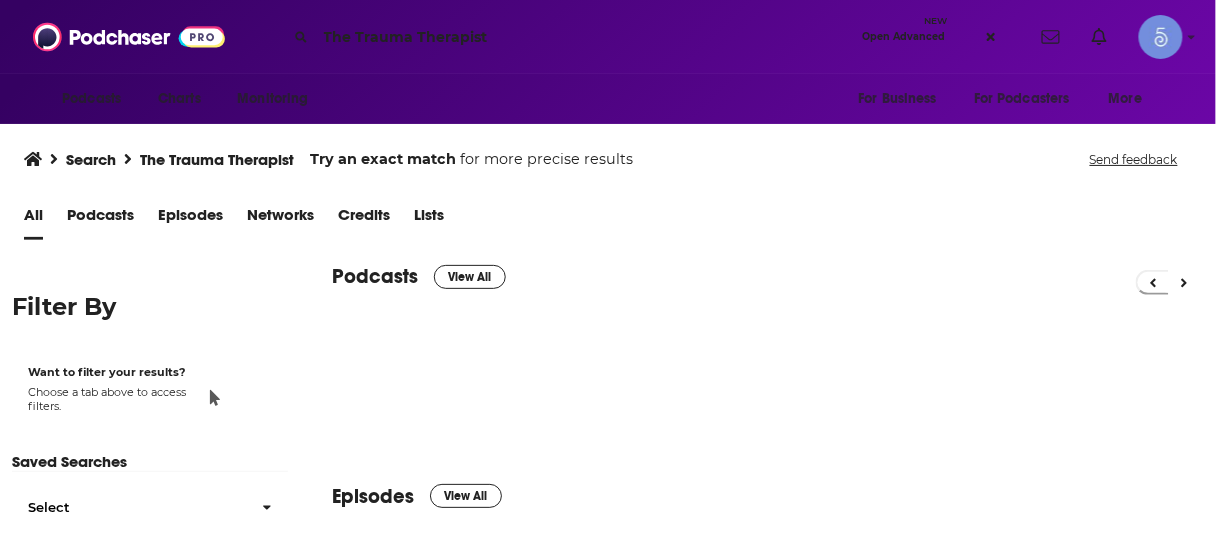 scroll, scrollTop: 0, scrollLeft: 0, axis: both 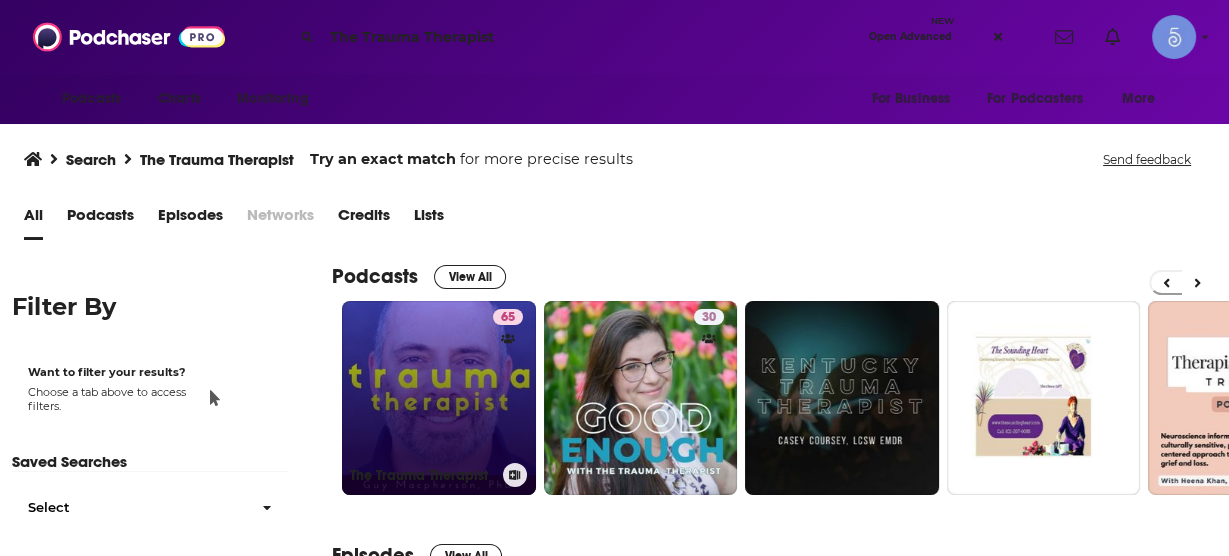 click on "65 The Trauma Therapist" at bounding box center [439, 398] 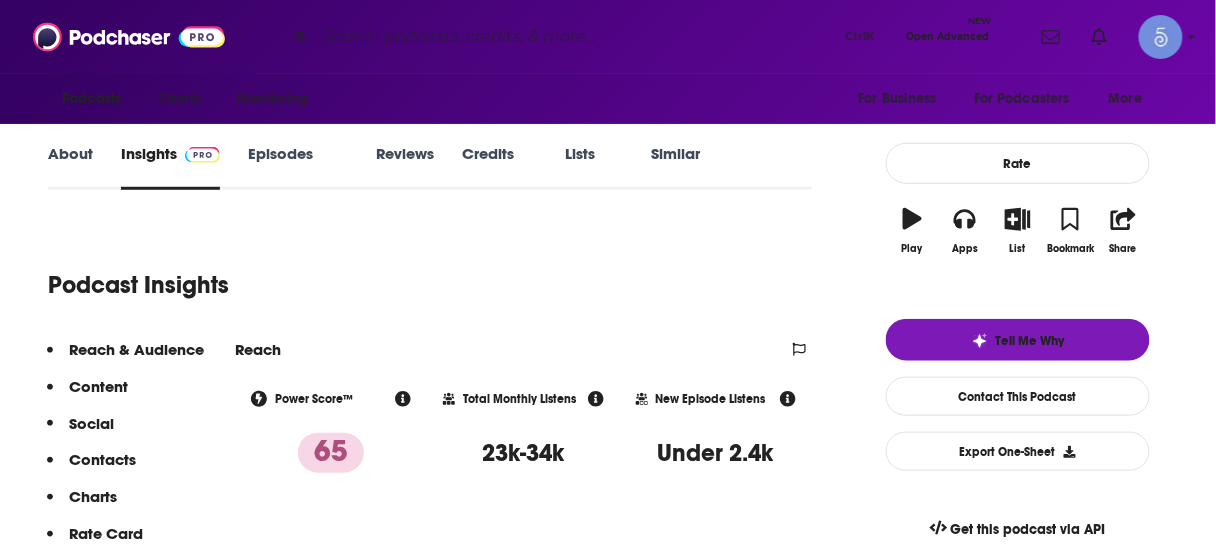 scroll, scrollTop: 240, scrollLeft: 0, axis: vertical 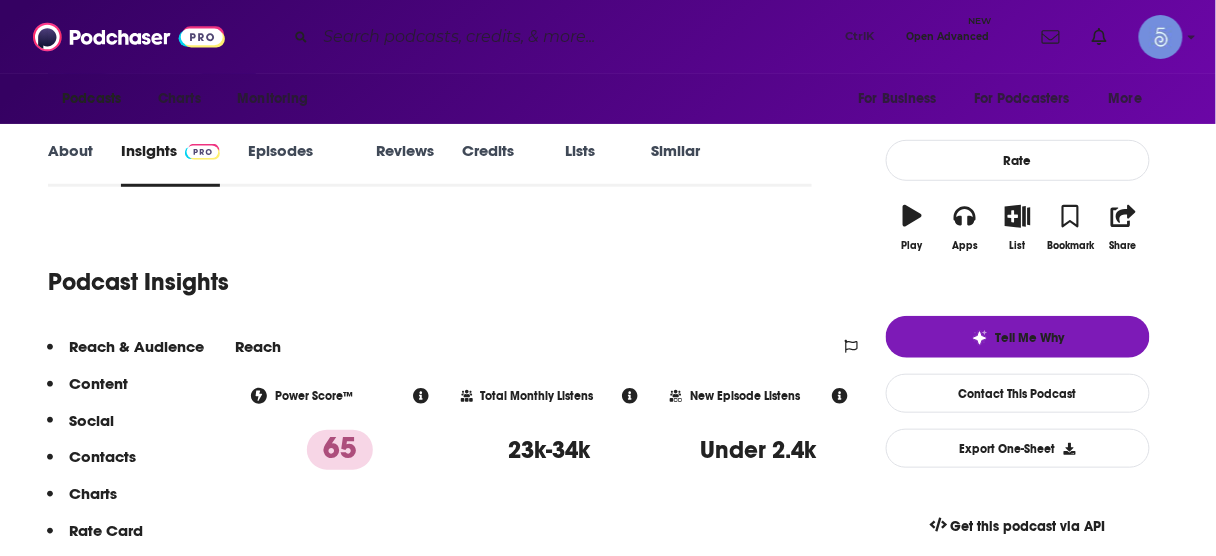 click at bounding box center [577, 37] 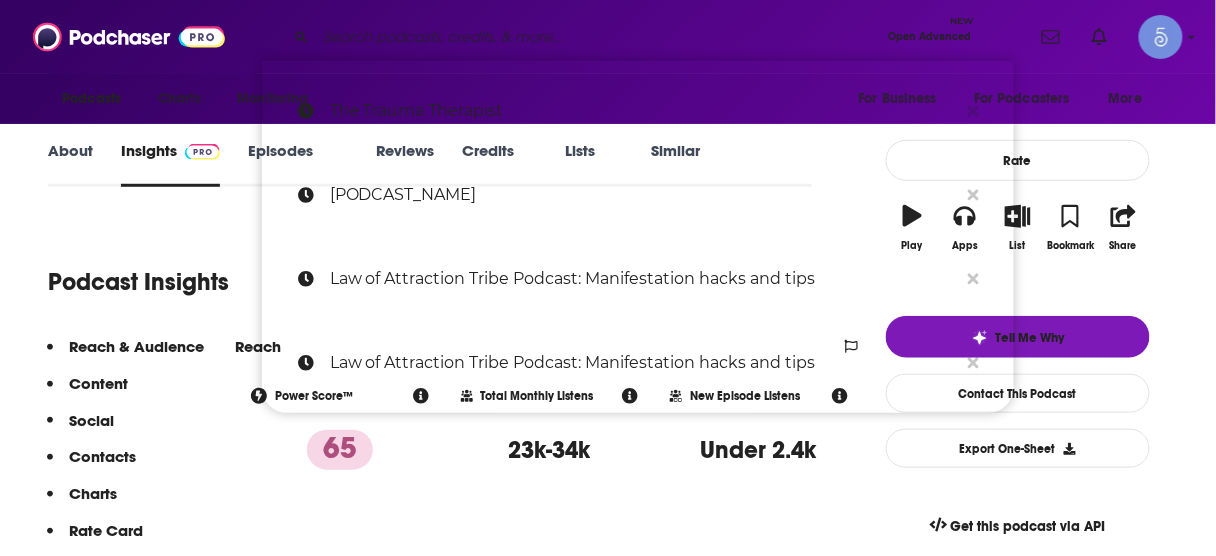 paste on "Transform Your Mind" 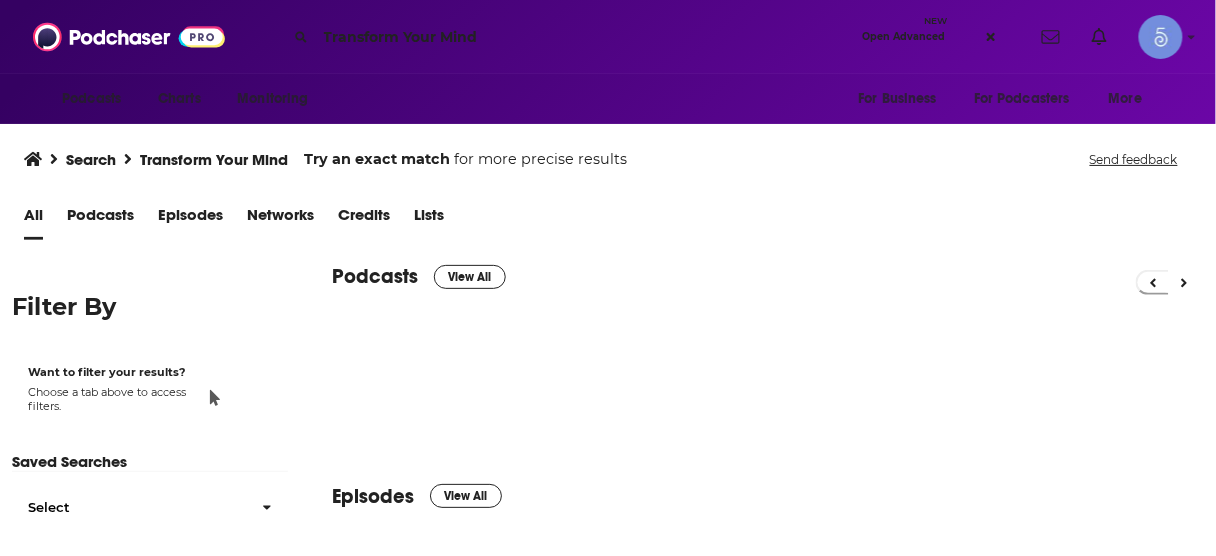scroll, scrollTop: 0, scrollLeft: 0, axis: both 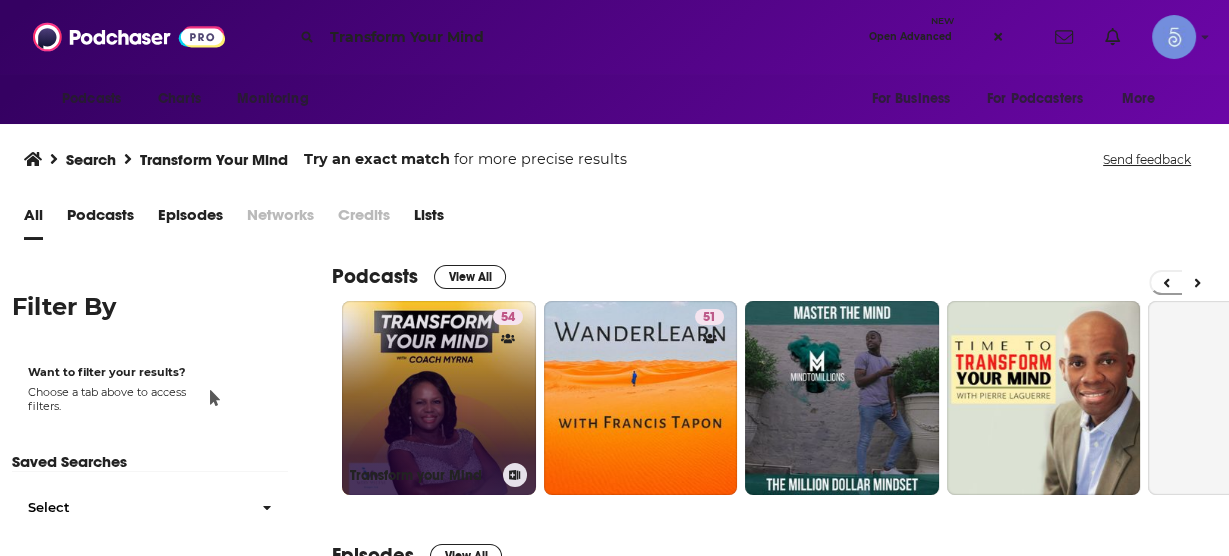 click on "[NUMBER] [PODCAST_NAME]" at bounding box center [439, 398] 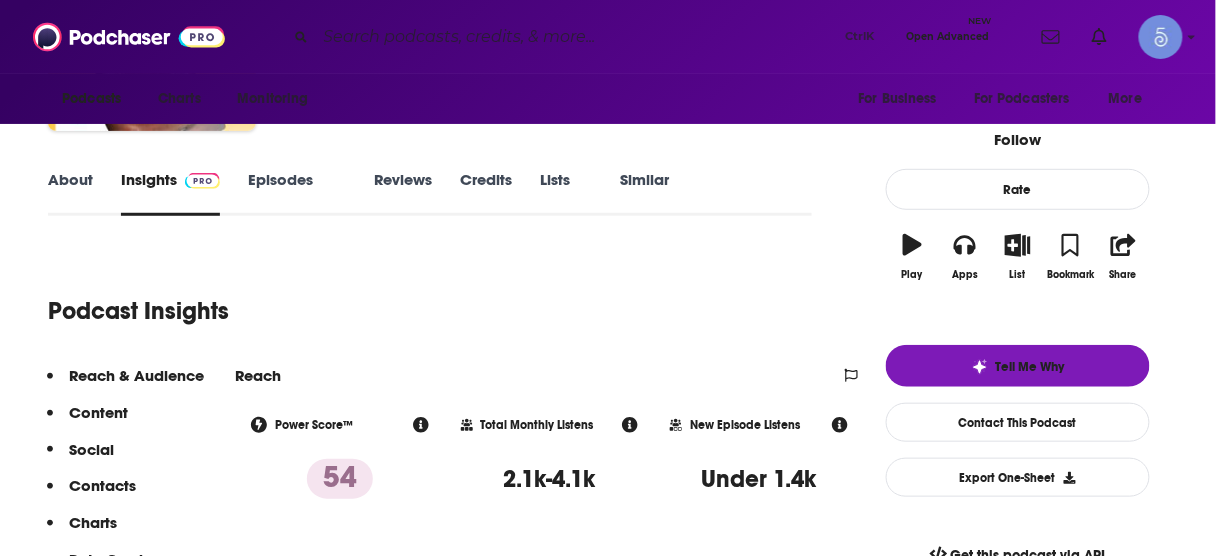 scroll, scrollTop: 240, scrollLeft: 0, axis: vertical 